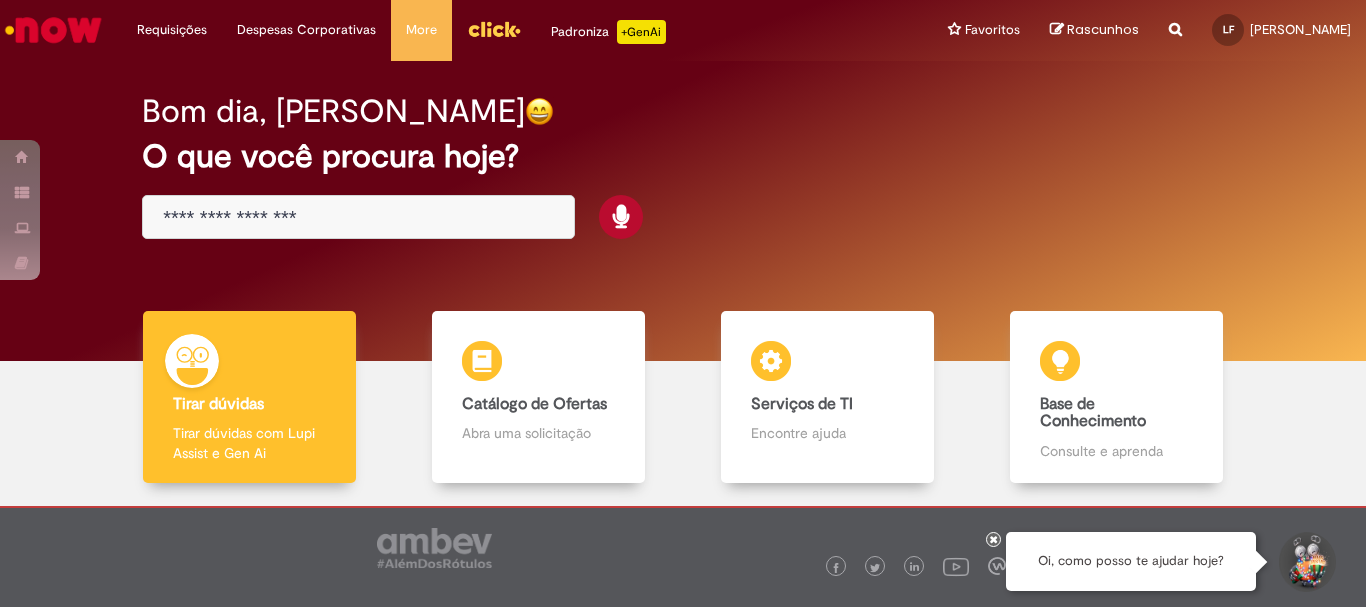 scroll, scrollTop: 0, scrollLeft: 0, axis: both 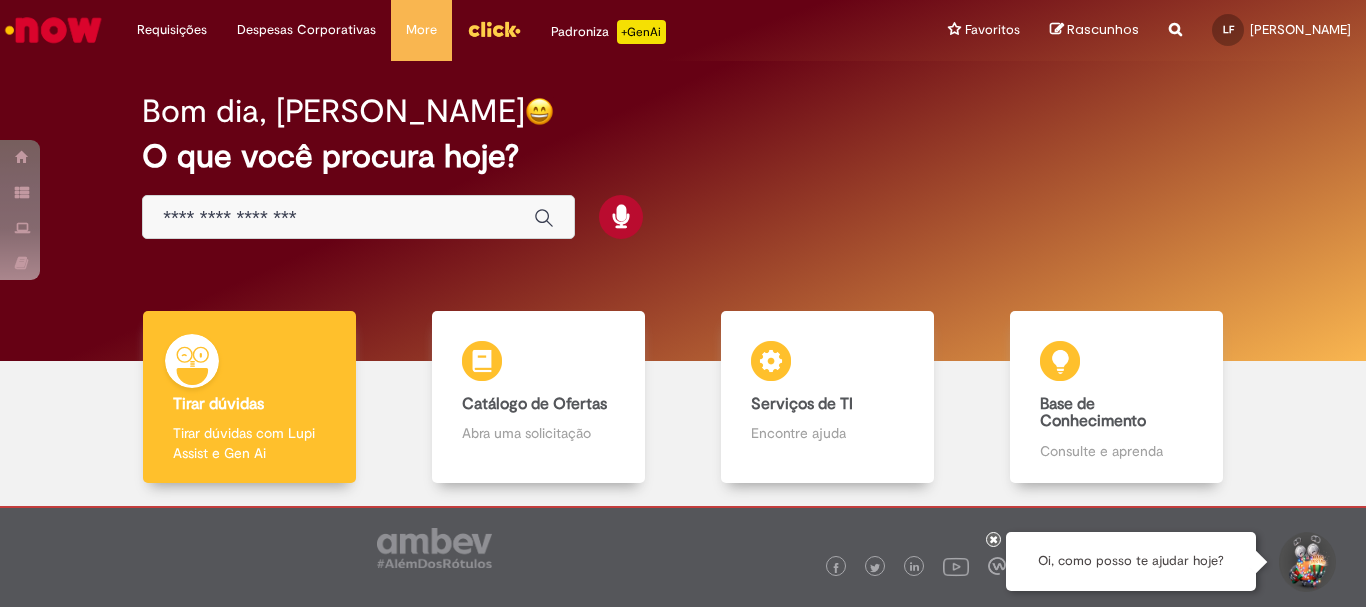 click on "Tirar dúvidas
Tirar dúvidas
Tirar dúvidas com Lupi Assist e Gen Ai
Catálogo de Ofertas
Catálogo de Ofertas
Abra uma solicitação
Serviços de TI
Serviços de TI
Encontre ajuda
Base de Conhecimento
Base de Conhecimento
Consulte e aprenda
Colabora
Colabora
Tire dúvidas e compartilhe" at bounding box center [683, 405] 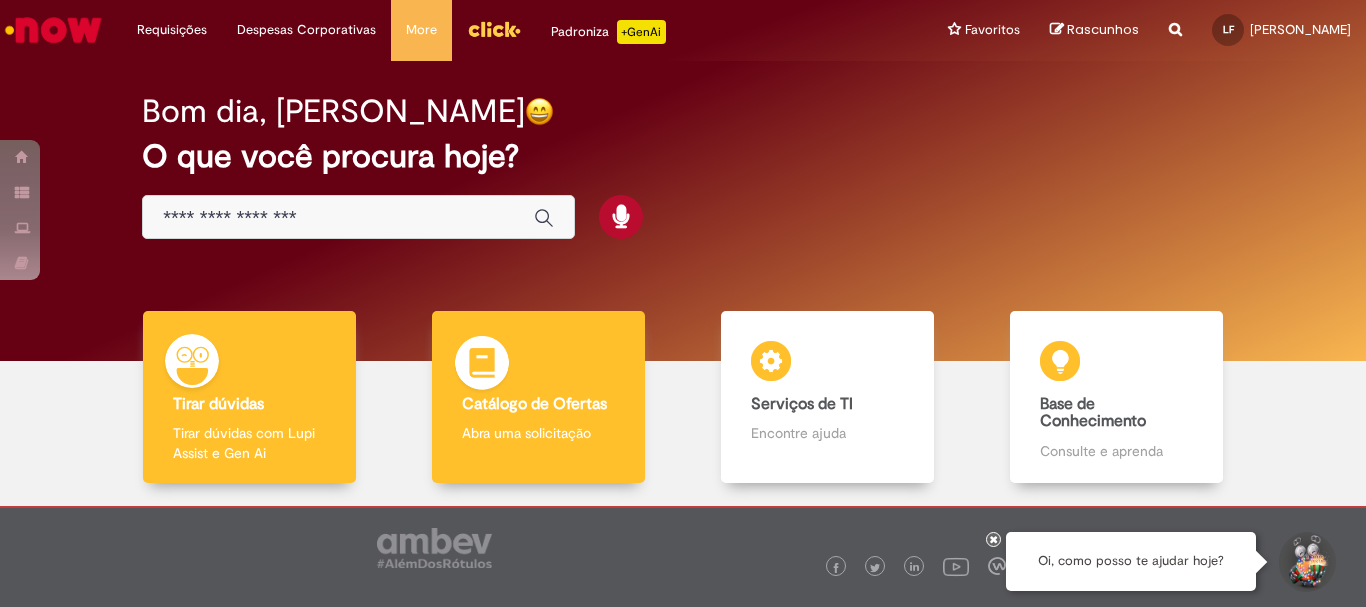 click on "Catálogo de Ofertas
Catálogo de Ofertas
Abra uma solicitação" at bounding box center (538, 397) 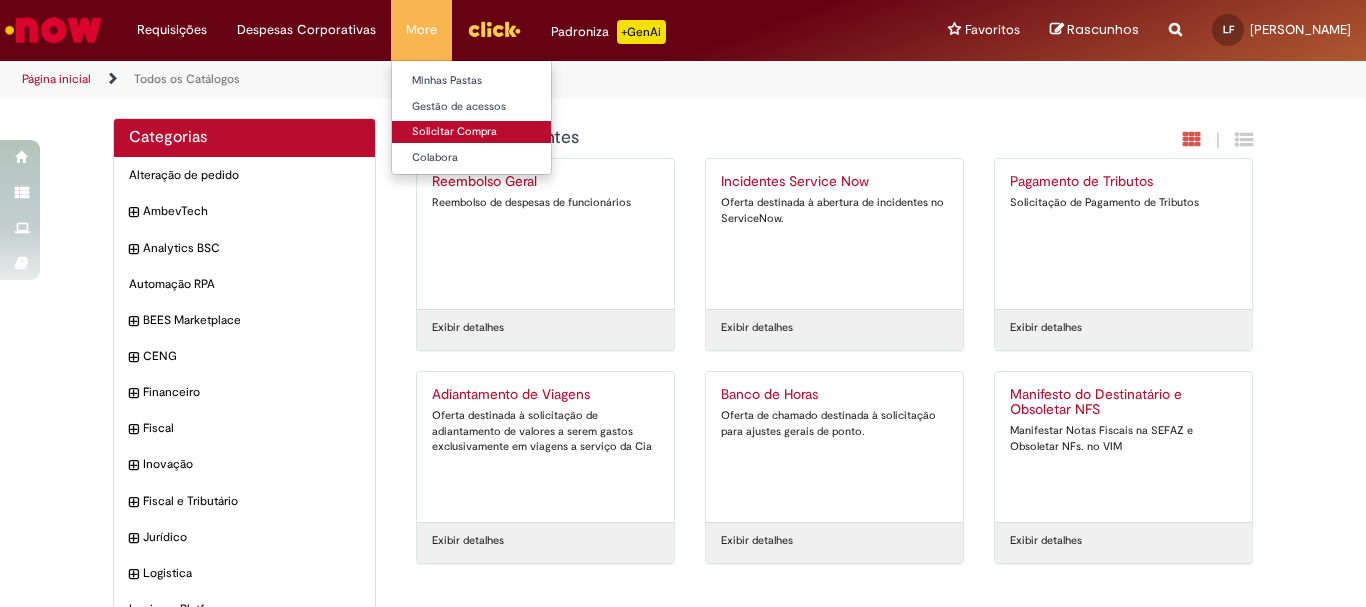 click on "Solicitar Compra" at bounding box center (502, 132) 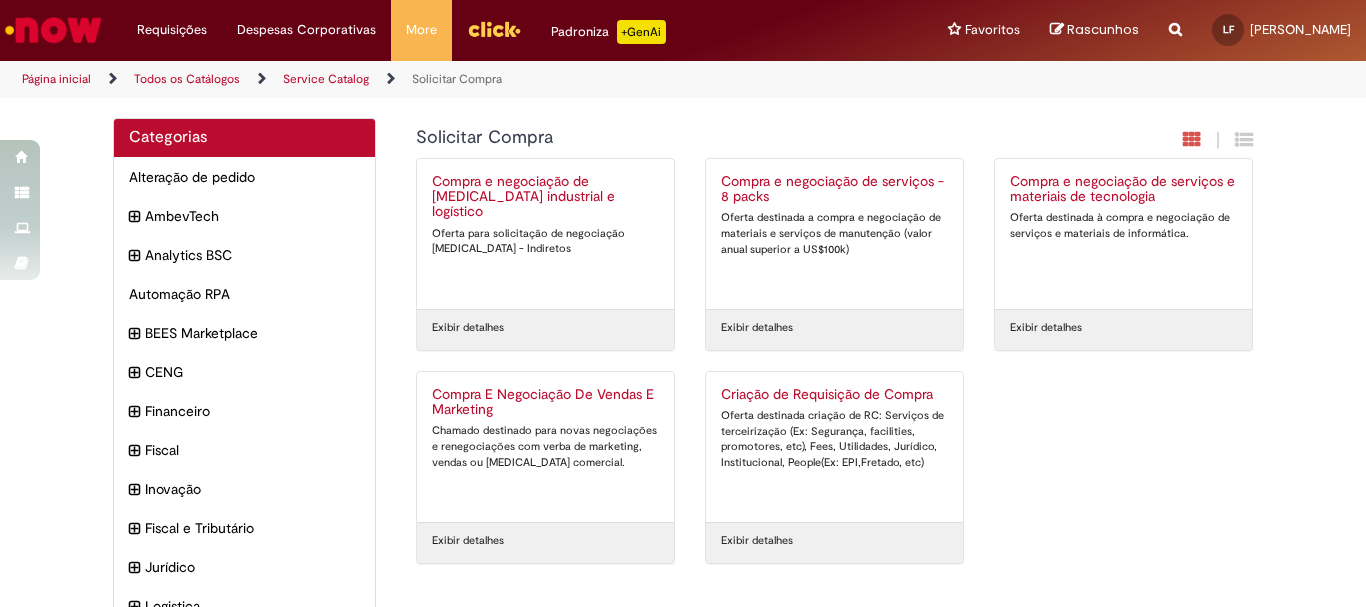 scroll, scrollTop: 100, scrollLeft: 0, axis: vertical 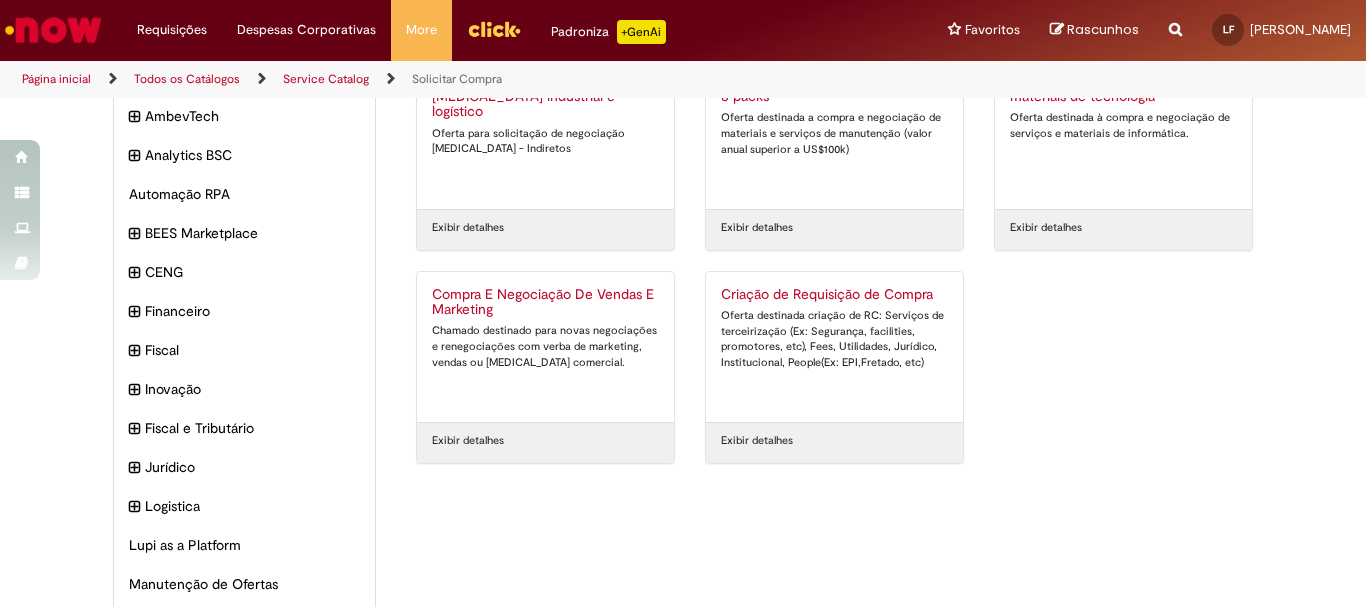 click on "Criação de Requisição de Compra
Oferta destinada criação de RC: Serviços de terceirização (Ex: Segurança, facilities, promotores, etc), Fees, Utilidades, Jurídico, Institucional, People(Ex: EPI,Fretado, etc)" at bounding box center (834, 347) 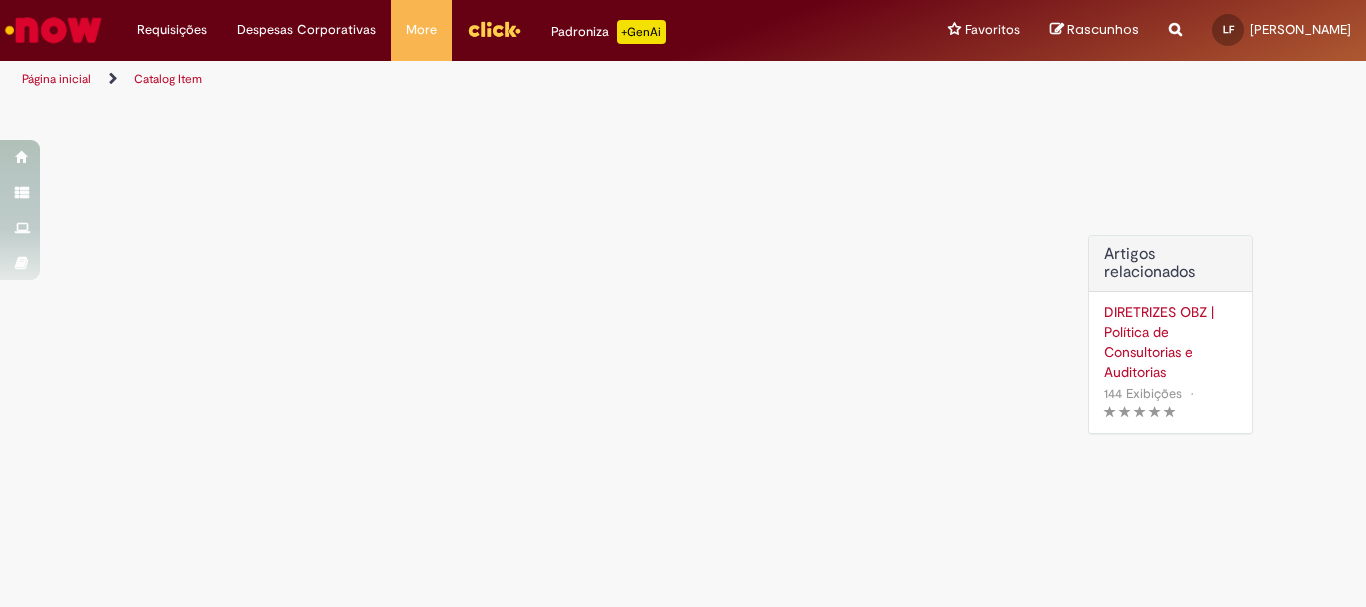 scroll, scrollTop: 0, scrollLeft: 0, axis: both 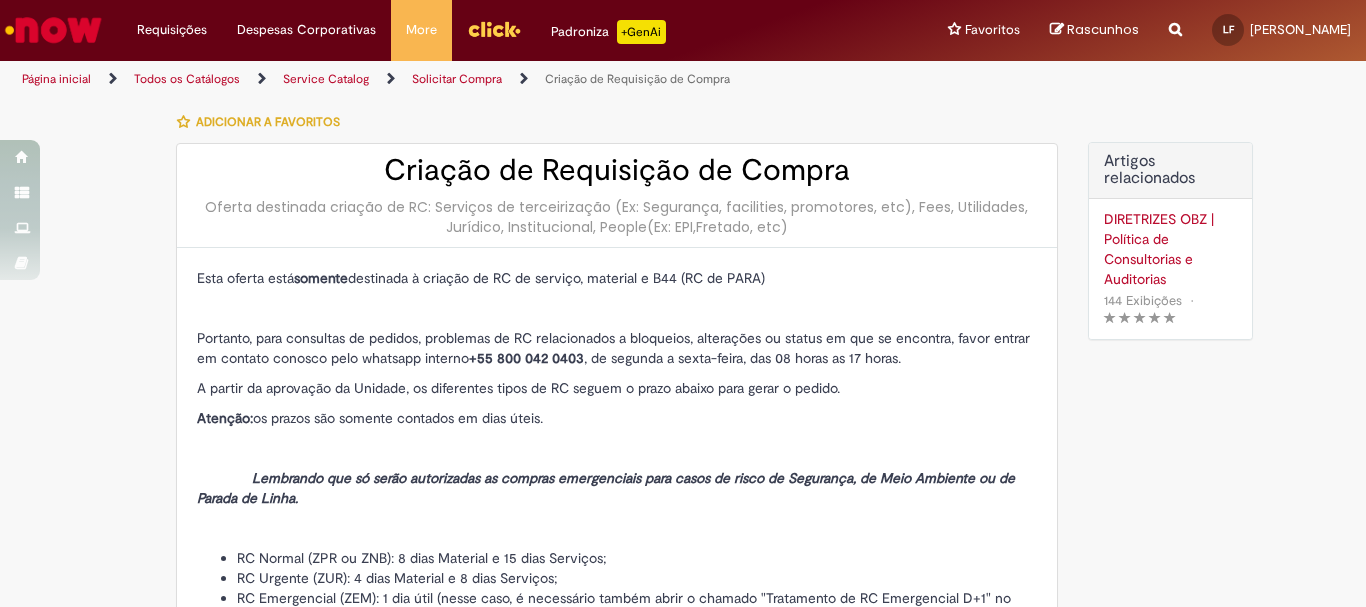 type on "********" 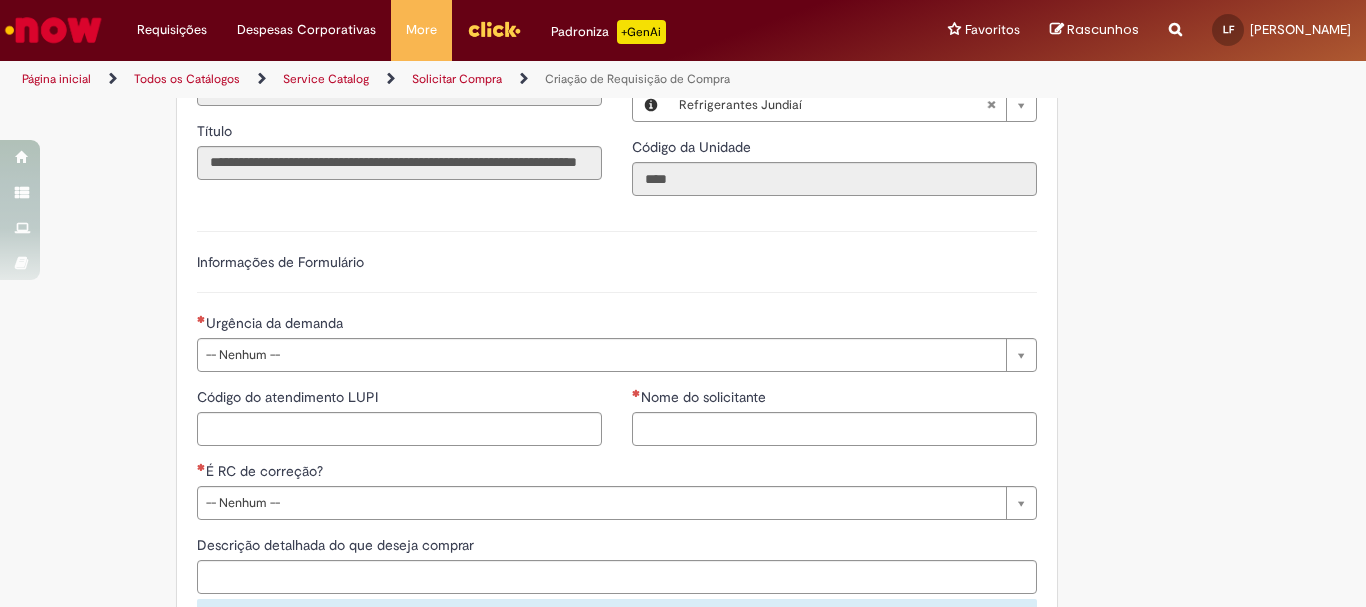 scroll, scrollTop: 800, scrollLeft: 0, axis: vertical 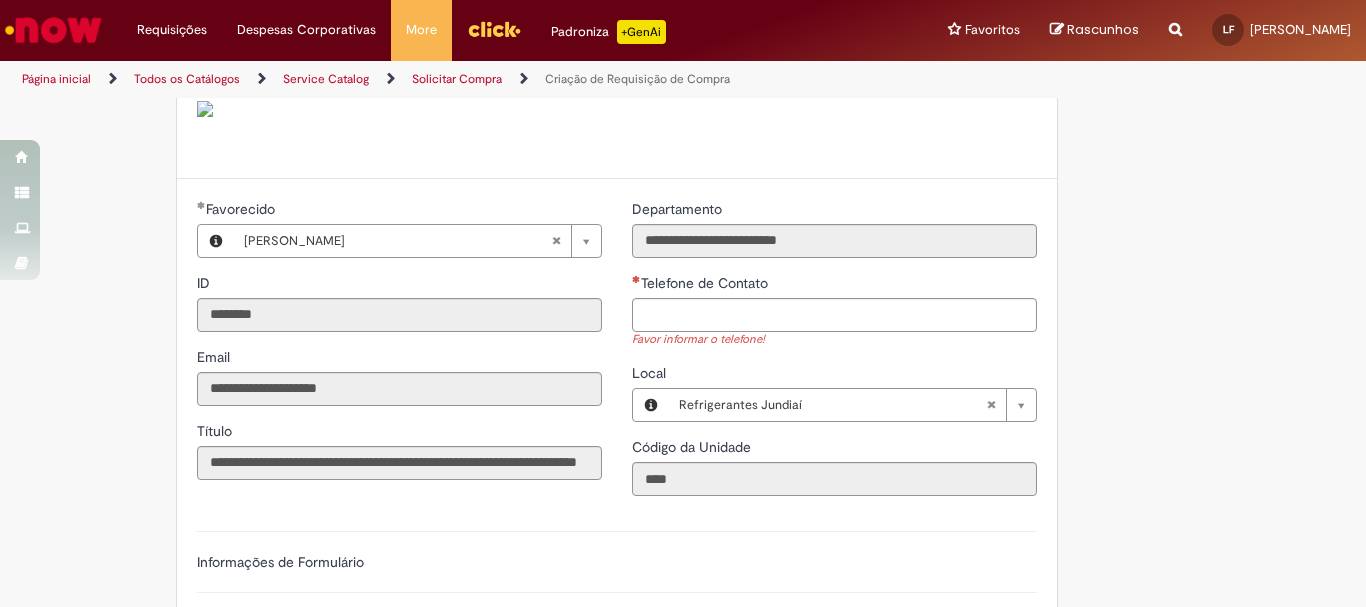 click on "Página inicial" at bounding box center (56, 79) 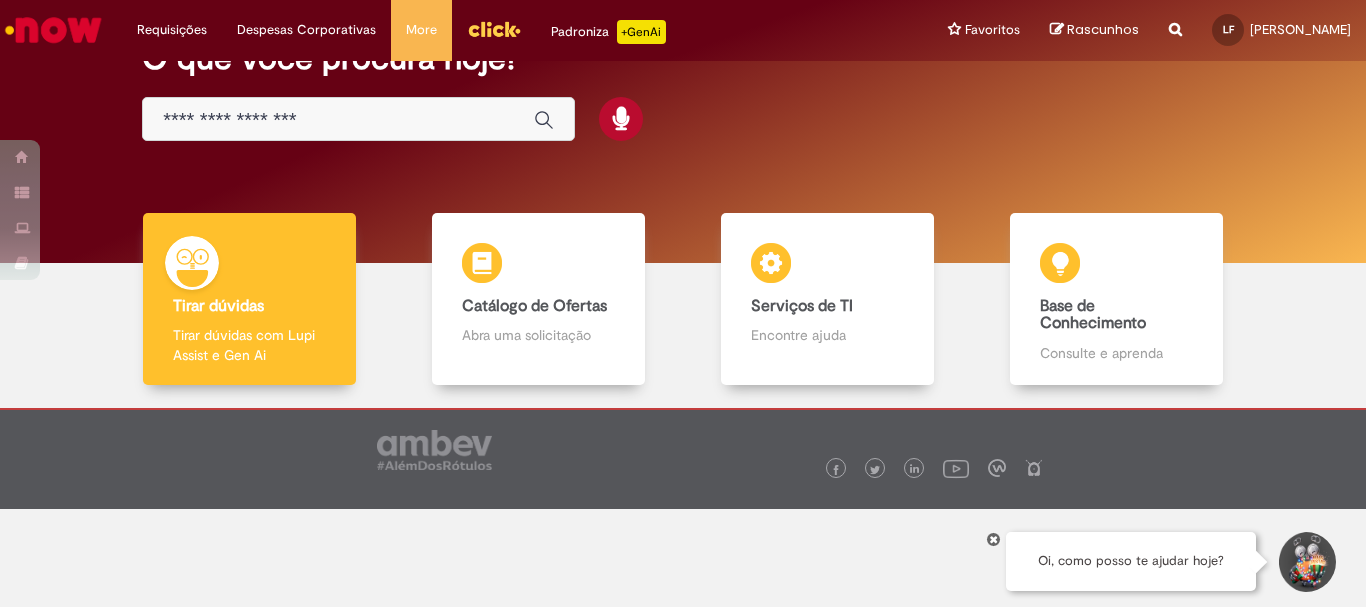 scroll, scrollTop: 0, scrollLeft: 0, axis: both 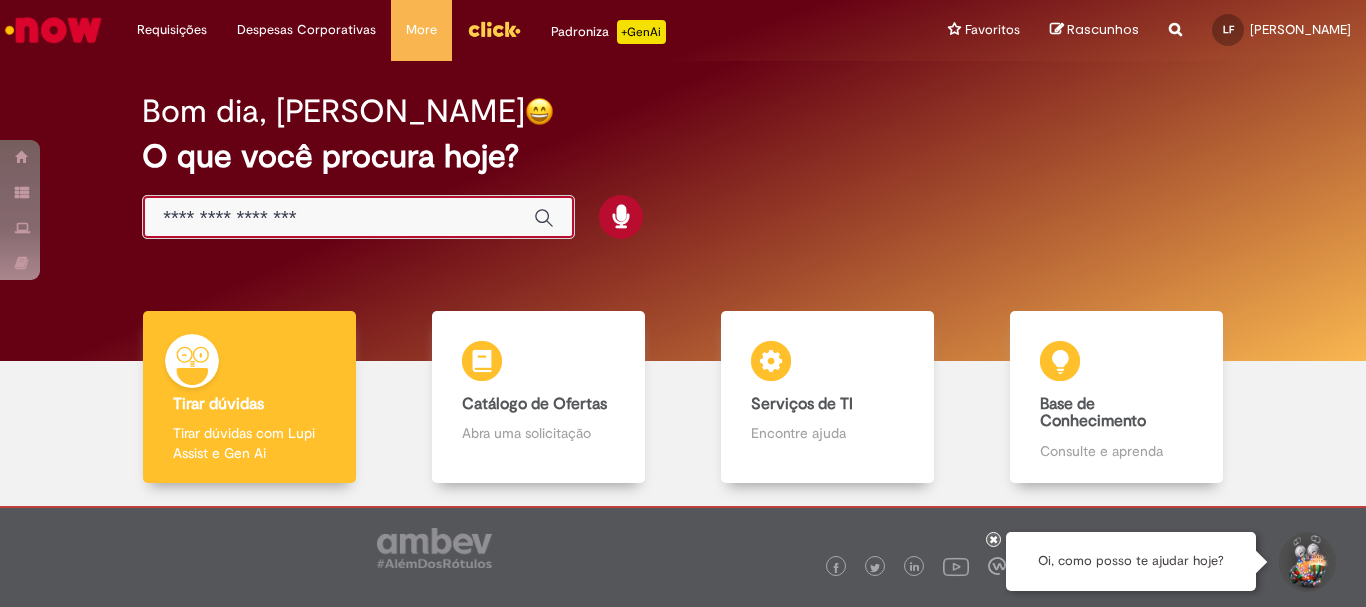 click at bounding box center [338, 218] 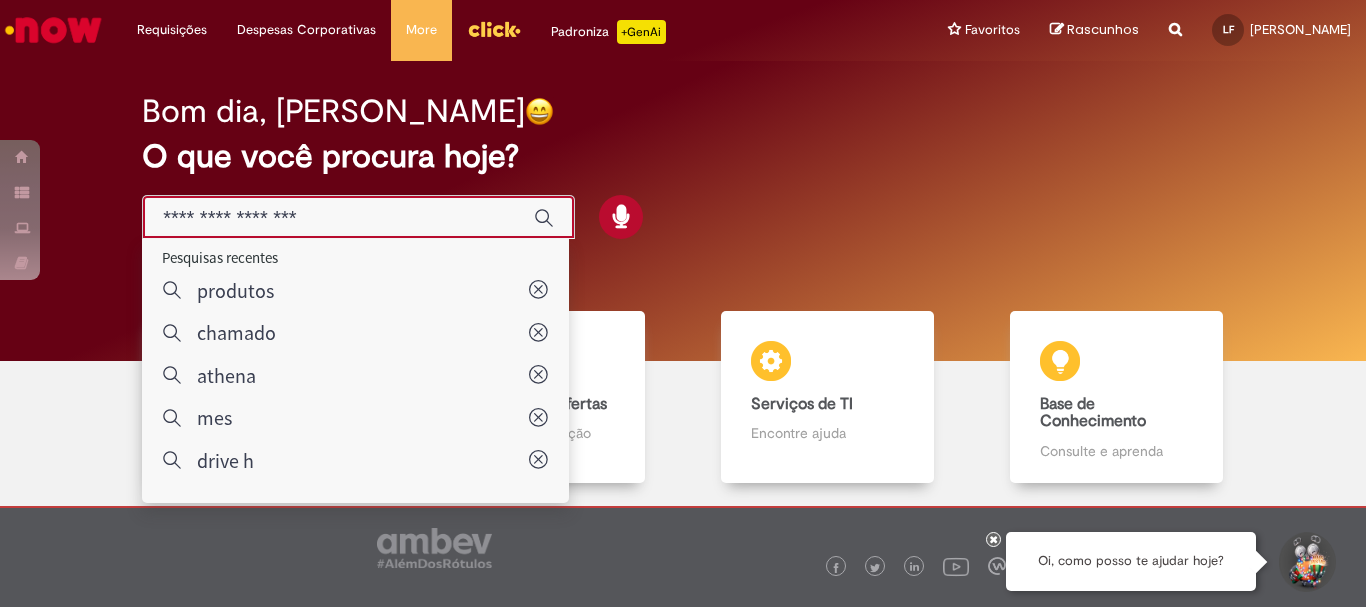 click at bounding box center [338, 218] 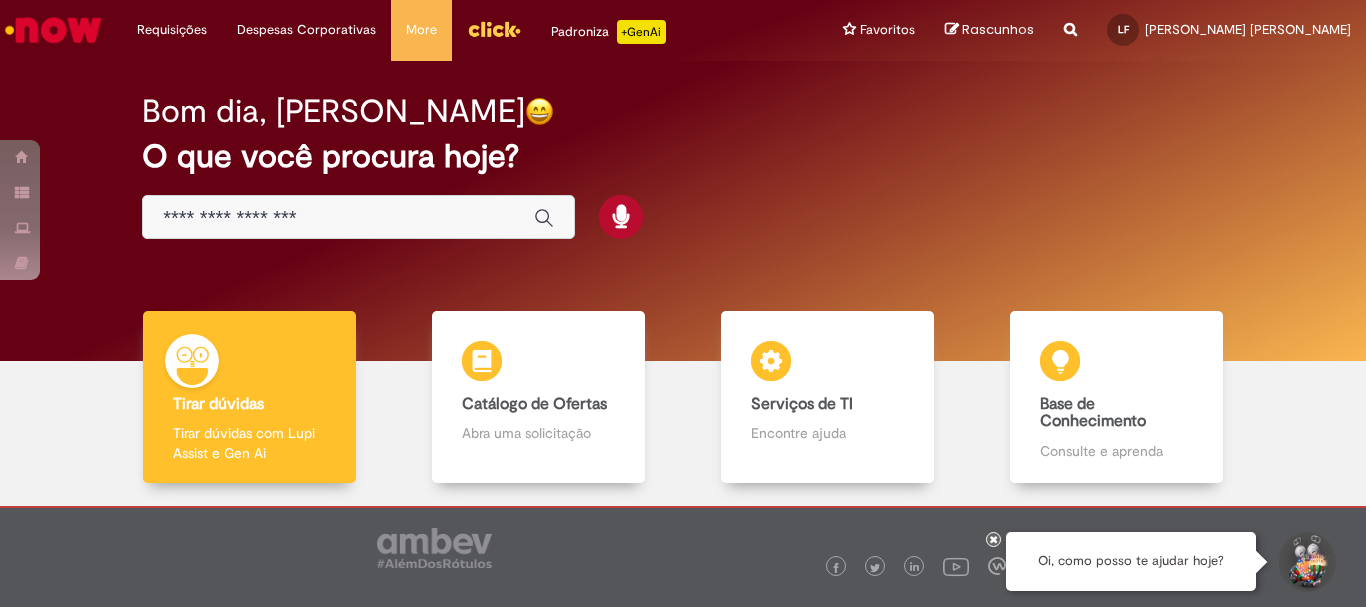 scroll, scrollTop: 0, scrollLeft: 0, axis: both 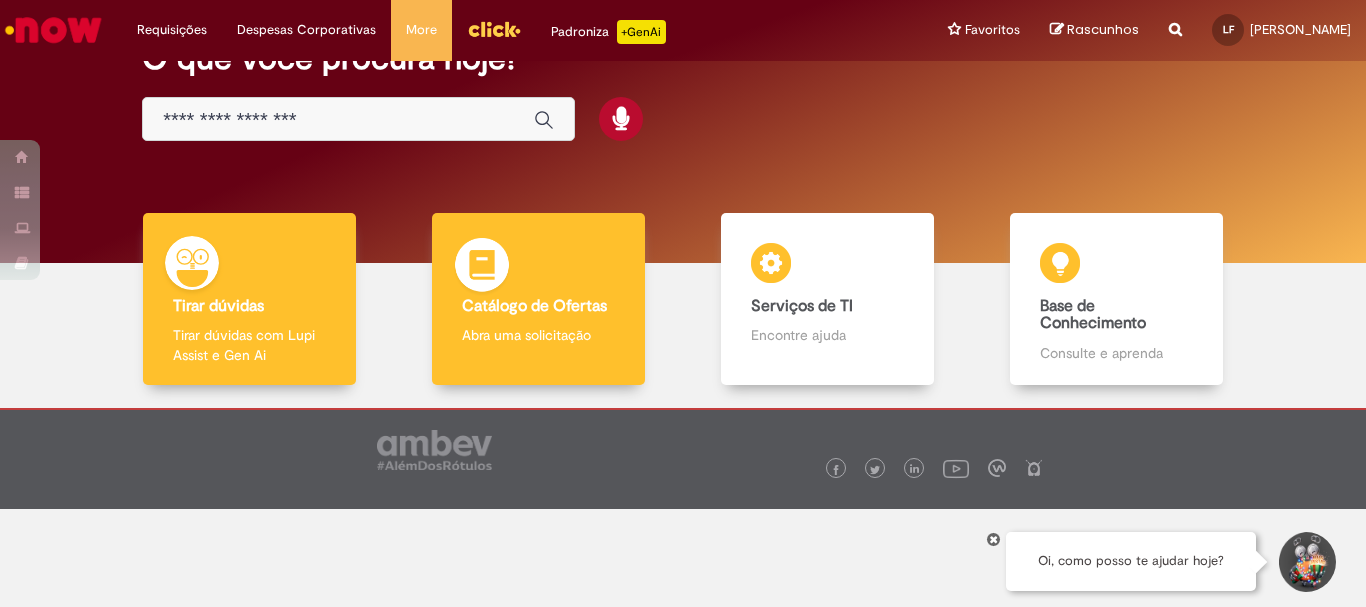 click on "Abra uma solicitação" at bounding box center [538, 335] 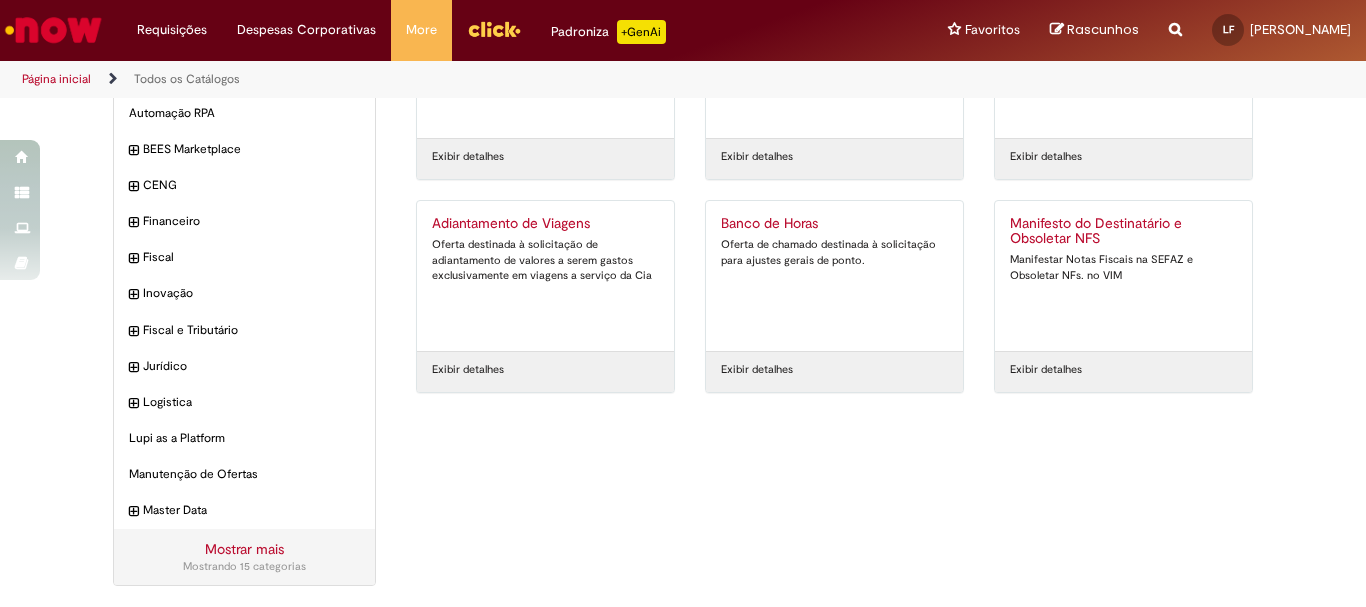 scroll, scrollTop: 0, scrollLeft: 0, axis: both 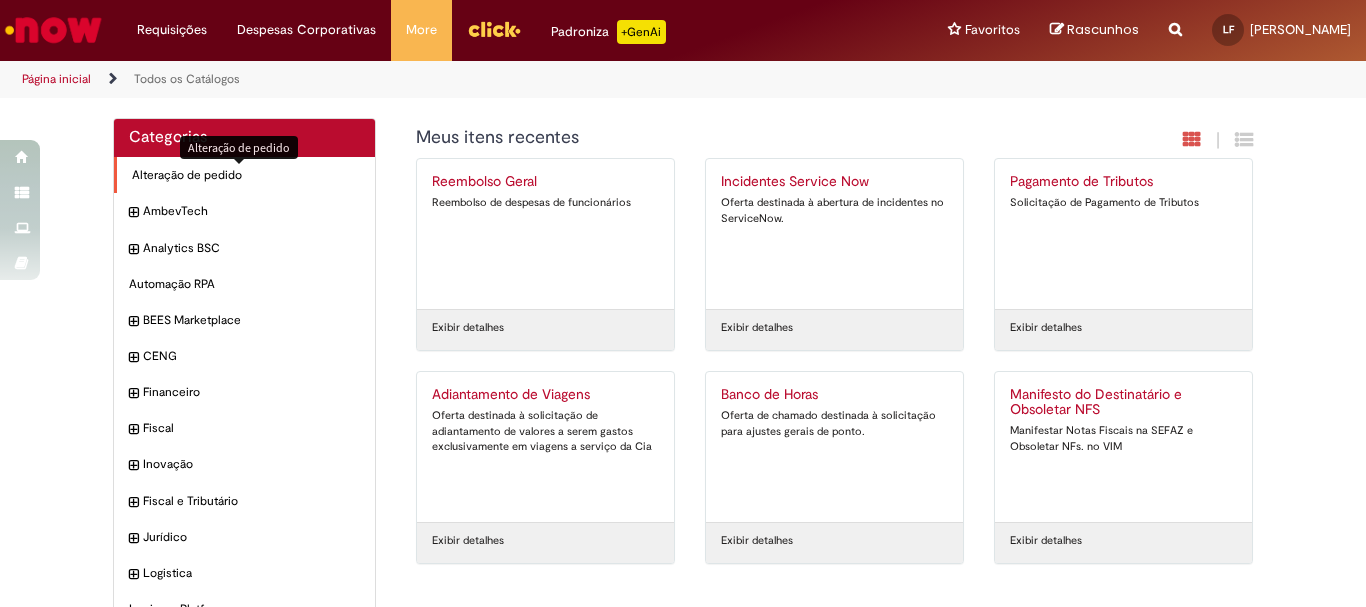 click on "Alteração de pedido
Itens" at bounding box center (246, 175) 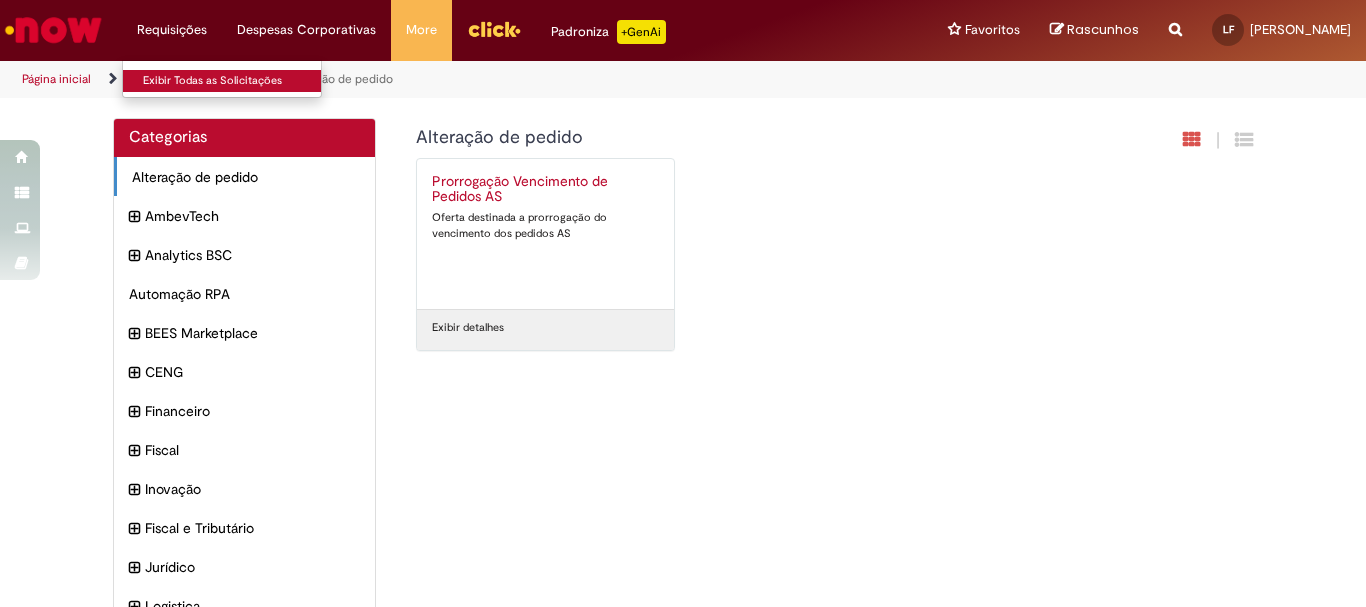 click on "Exibir Todas as Solicitações" at bounding box center [233, 81] 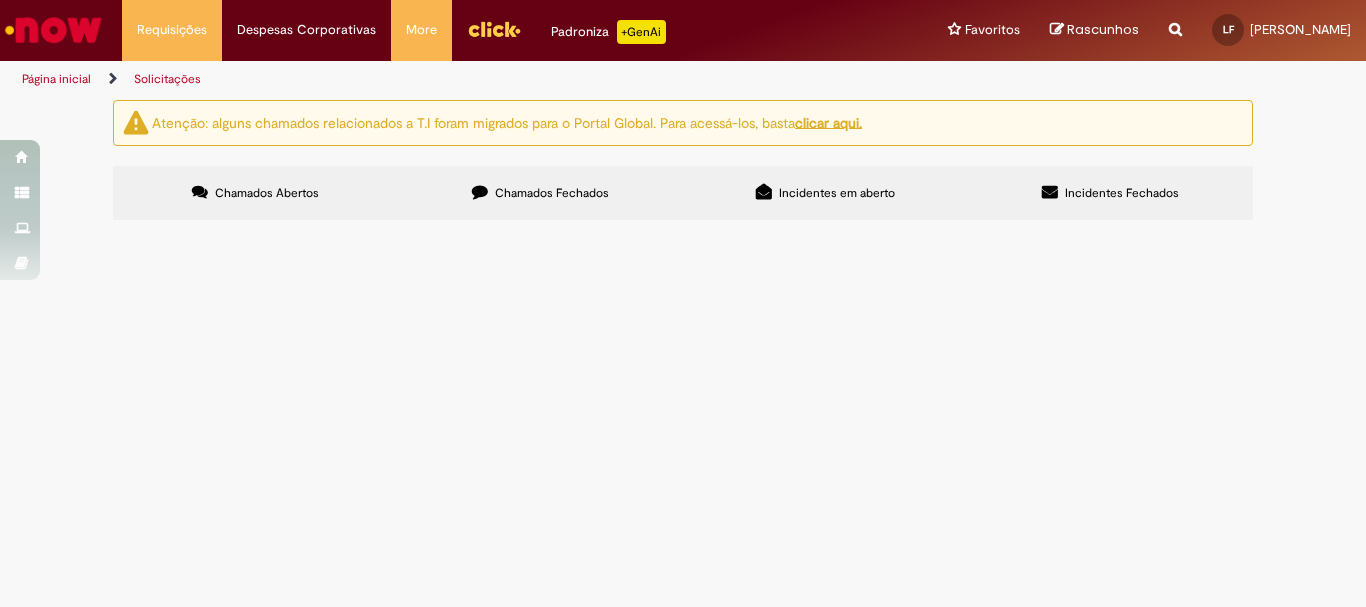 click at bounding box center (0, 0) 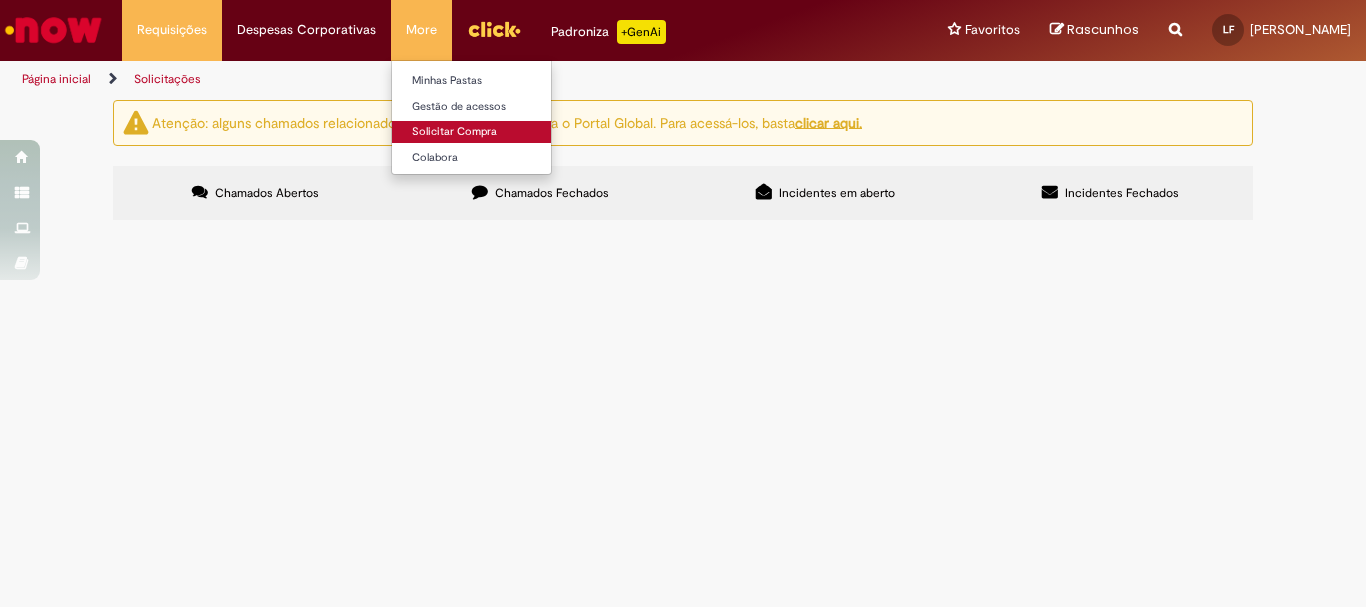 click on "Solicitar Compra" at bounding box center [502, 132] 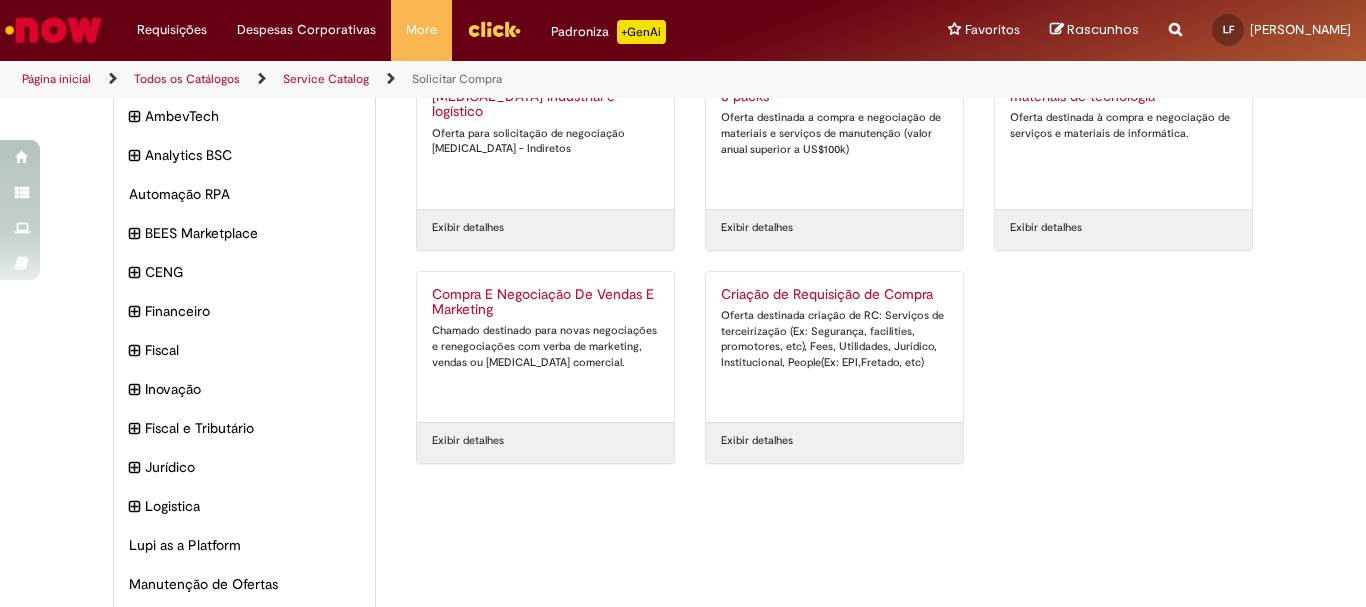 scroll, scrollTop: 0, scrollLeft: 0, axis: both 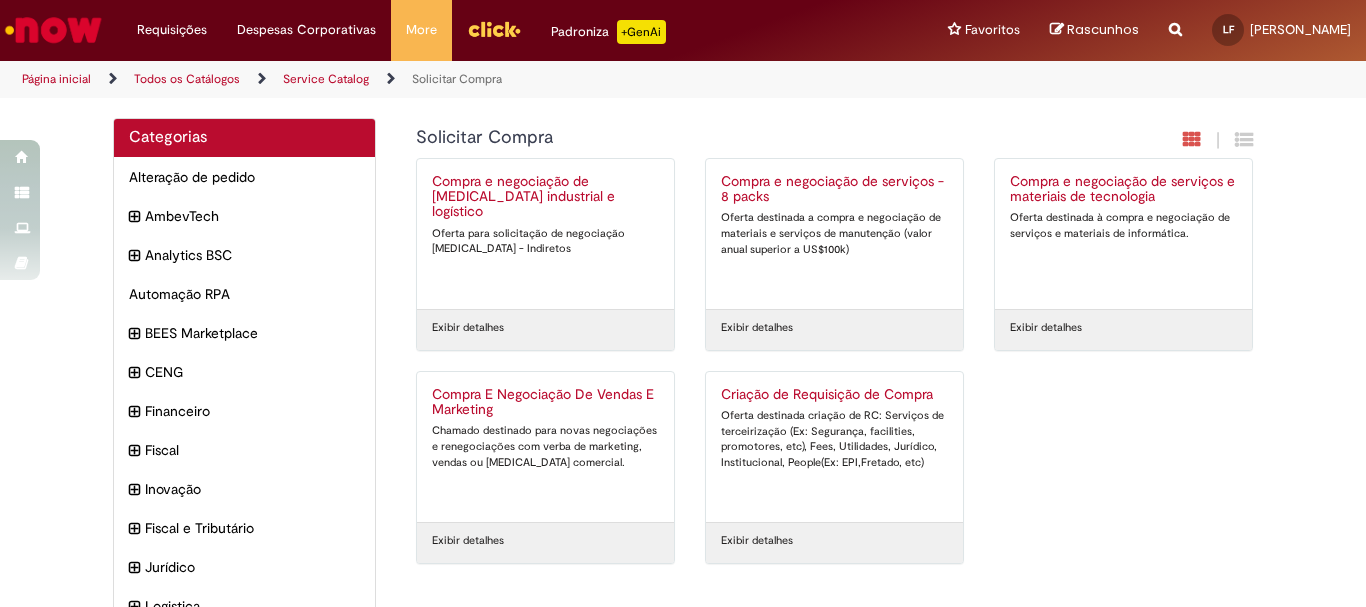 click on "Service Catalog - Category %title
Categorias
Alteração de pedido
Itens
AmbevTech
Itens
Analytics BSC
Itens
Automação RPA
Itens
BEES Marketplace
Itens
CENG
Itens
Financeiro
Itens
Fiscal
Itens
Inovação
Itens
Fiscal e Tributário
Itens
Itens" at bounding box center (683, 464) 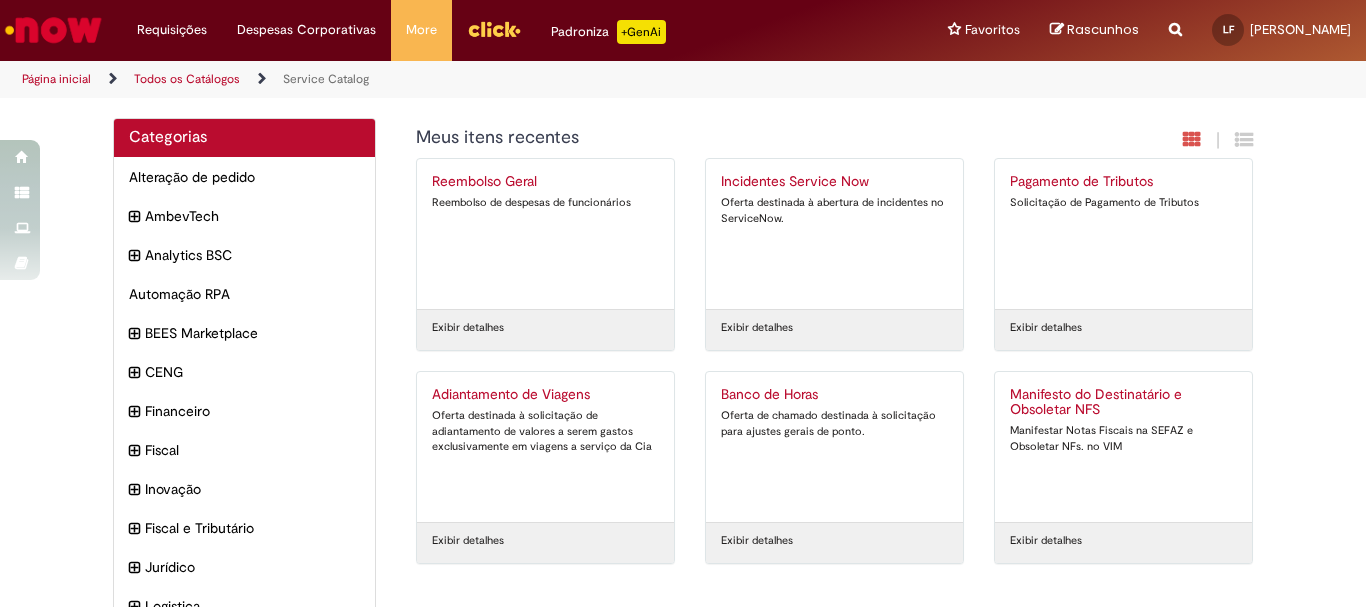 scroll, scrollTop: 214, scrollLeft: 0, axis: vertical 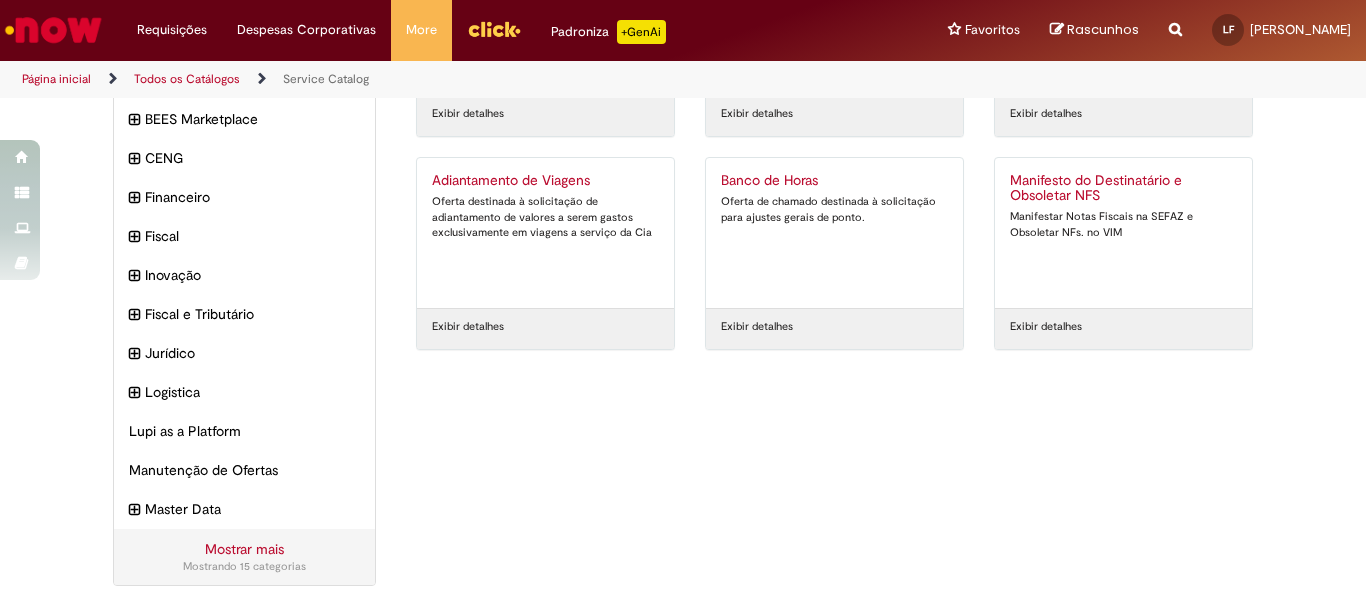 click on "Mostrar mais" at bounding box center [244, 549] 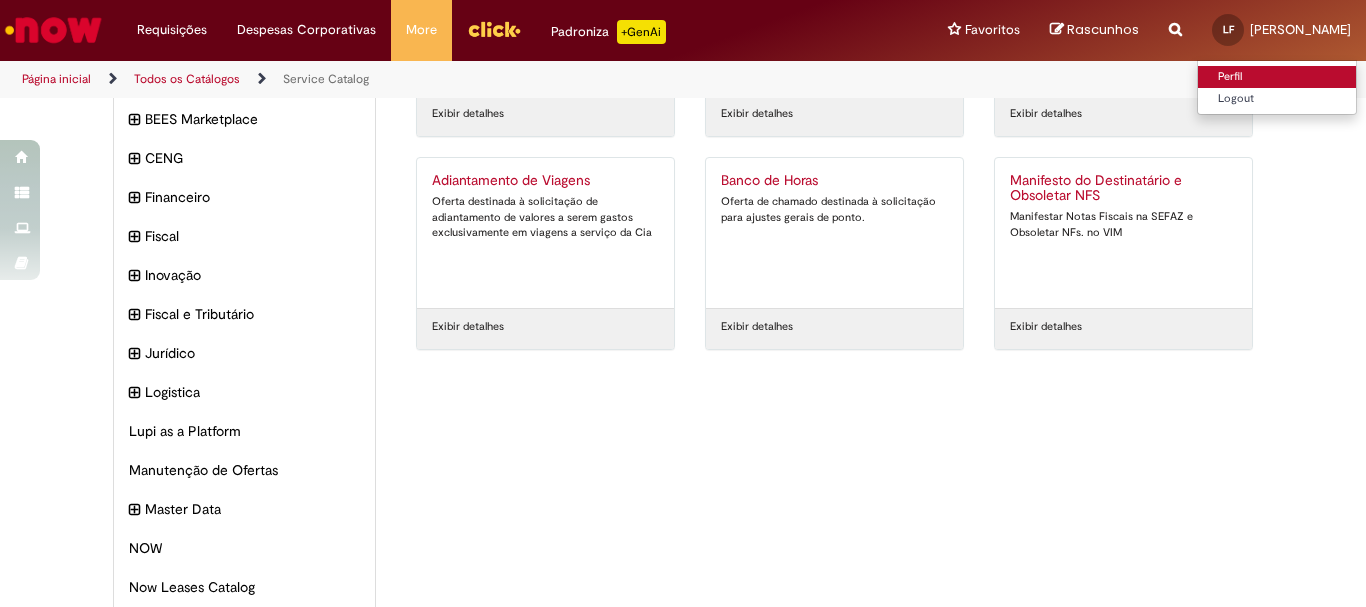 click on "Perfil" at bounding box center [1277, 77] 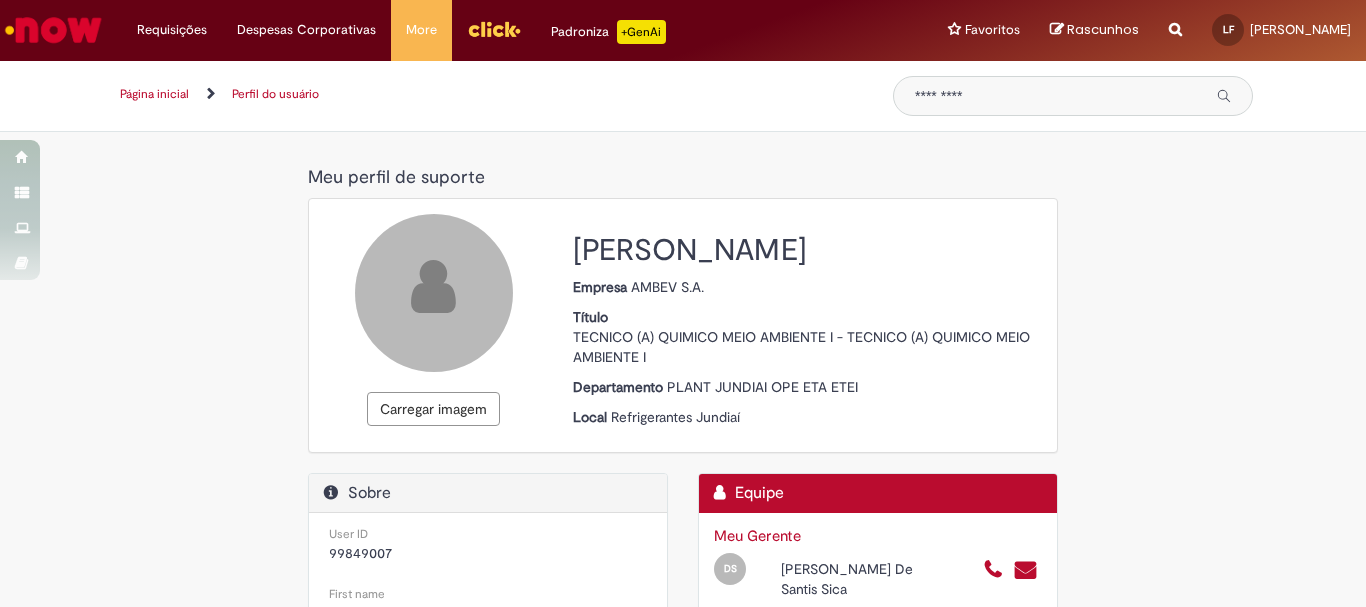 scroll, scrollTop: 0, scrollLeft: 0, axis: both 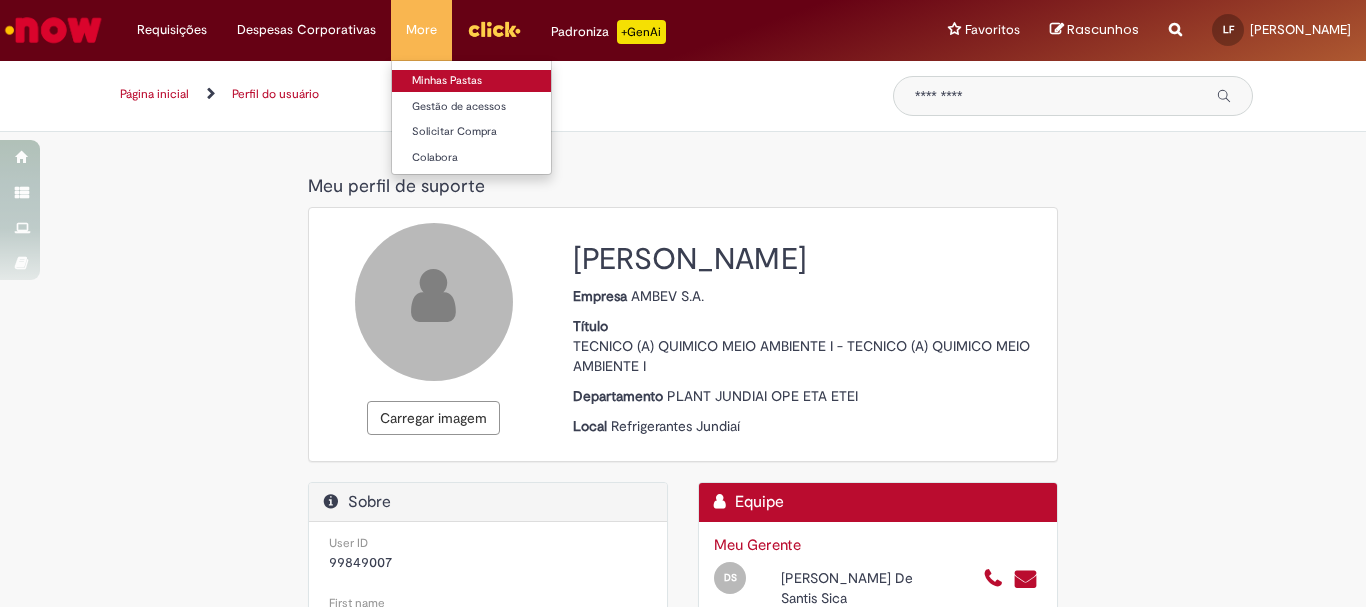 click on "Minhas Pastas" at bounding box center [502, 81] 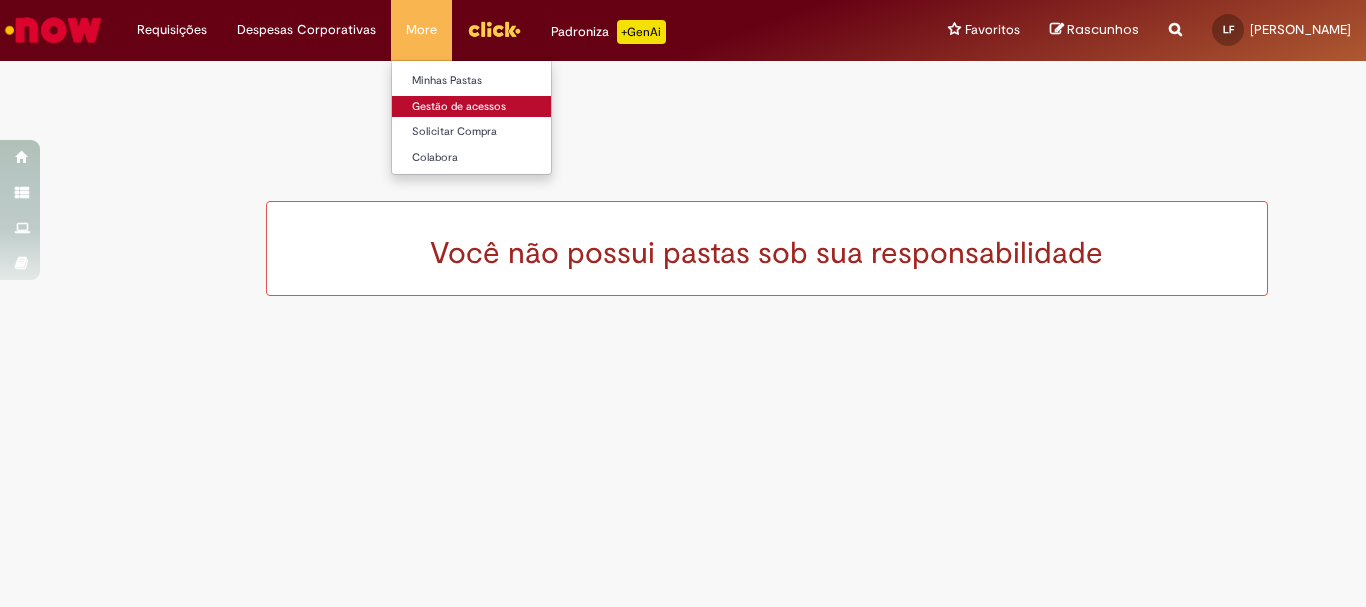 click on "Gestão de acessos" at bounding box center [502, 107] 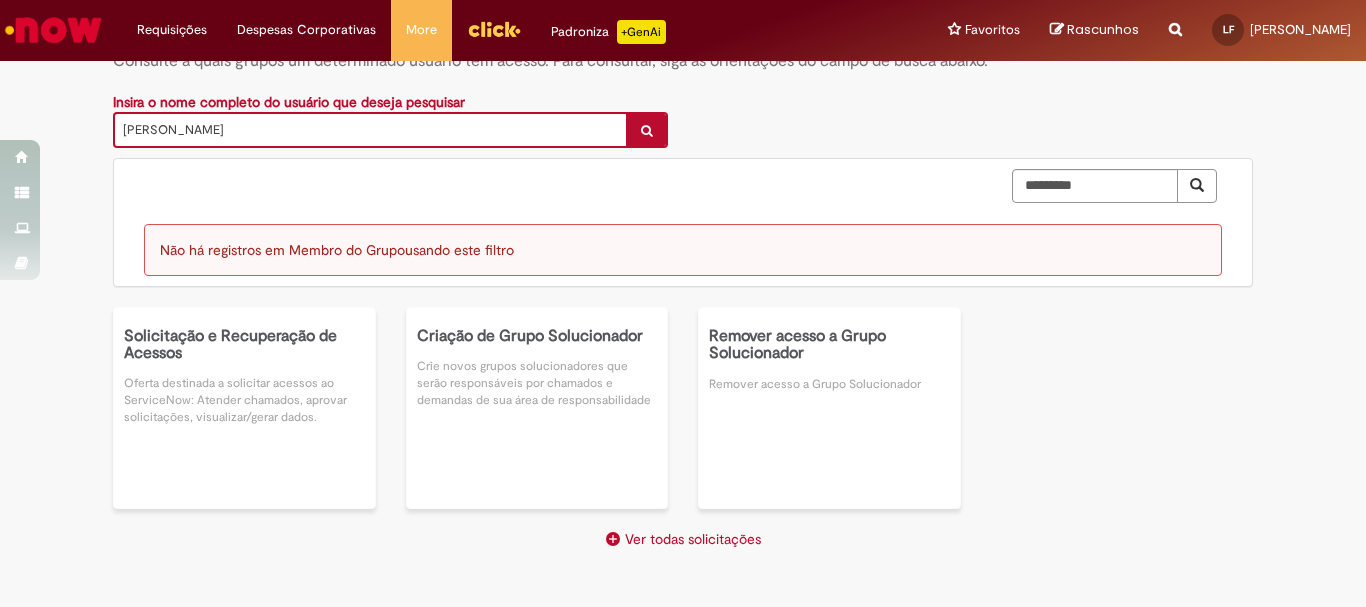 scroll, scrollTop: 0, scrollLeft: 0, axis: both 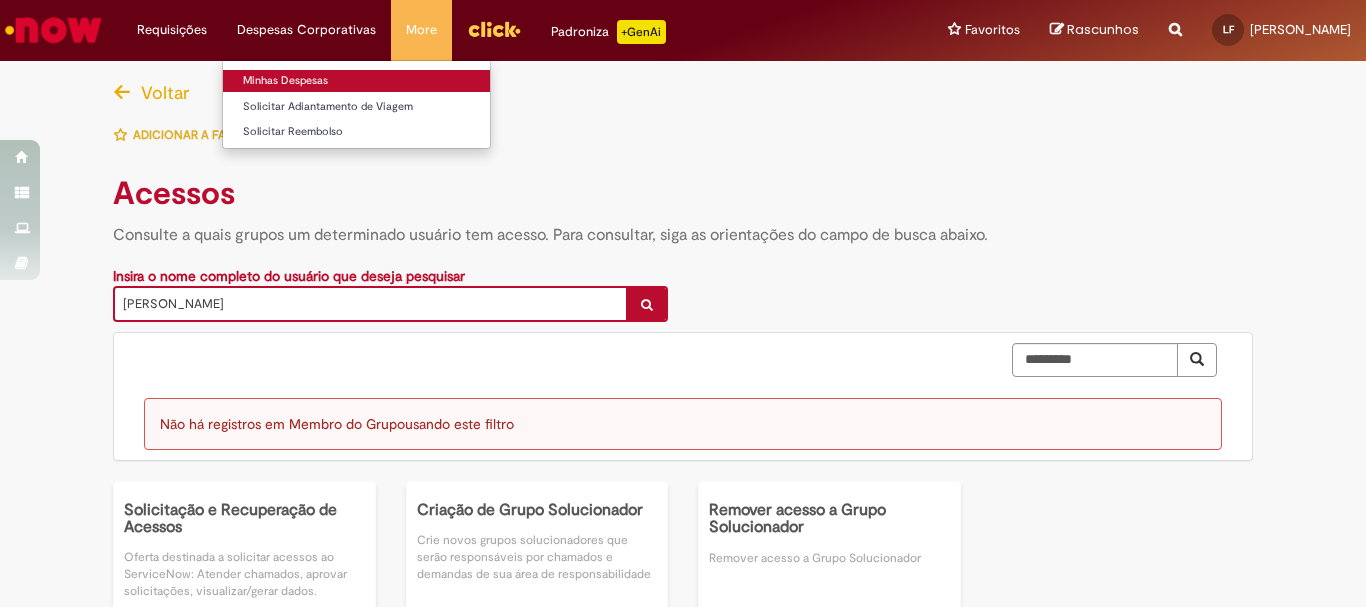 click on "Minhas Despesas" at bounding box center [356, 81] 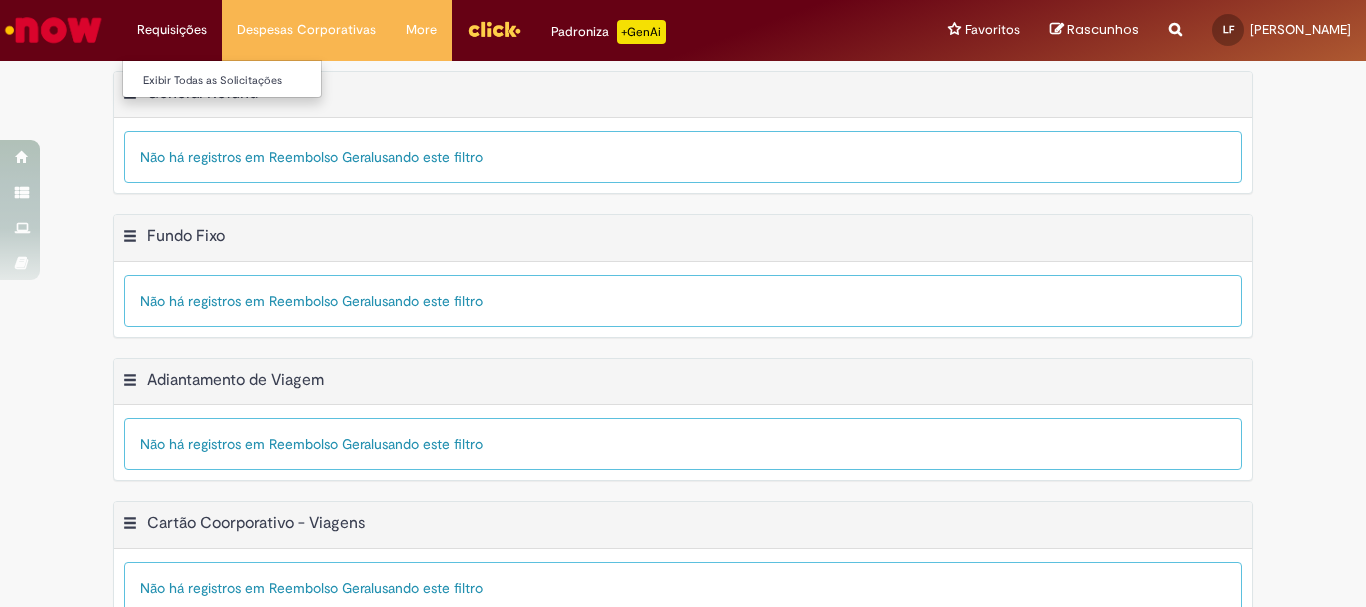 click on "Requisições
Exibir Todas as Solicitações" at bounding box center (172, 30) 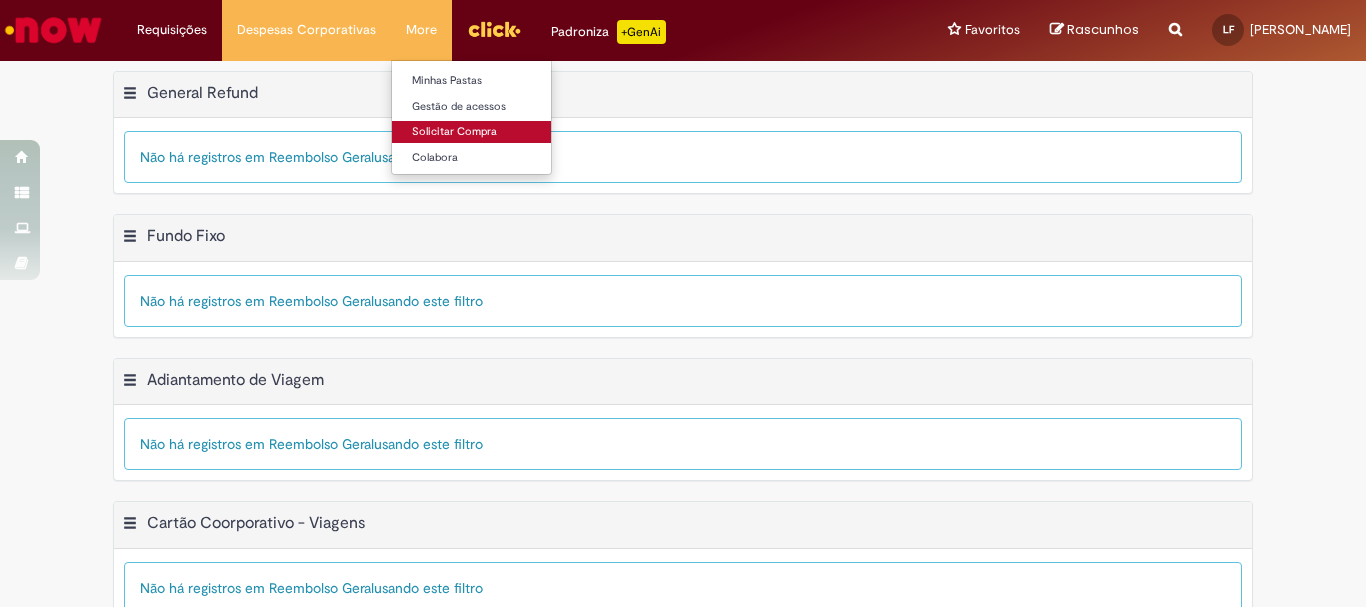 click on "Solicitar Compra" at bounding box center [502, 132] 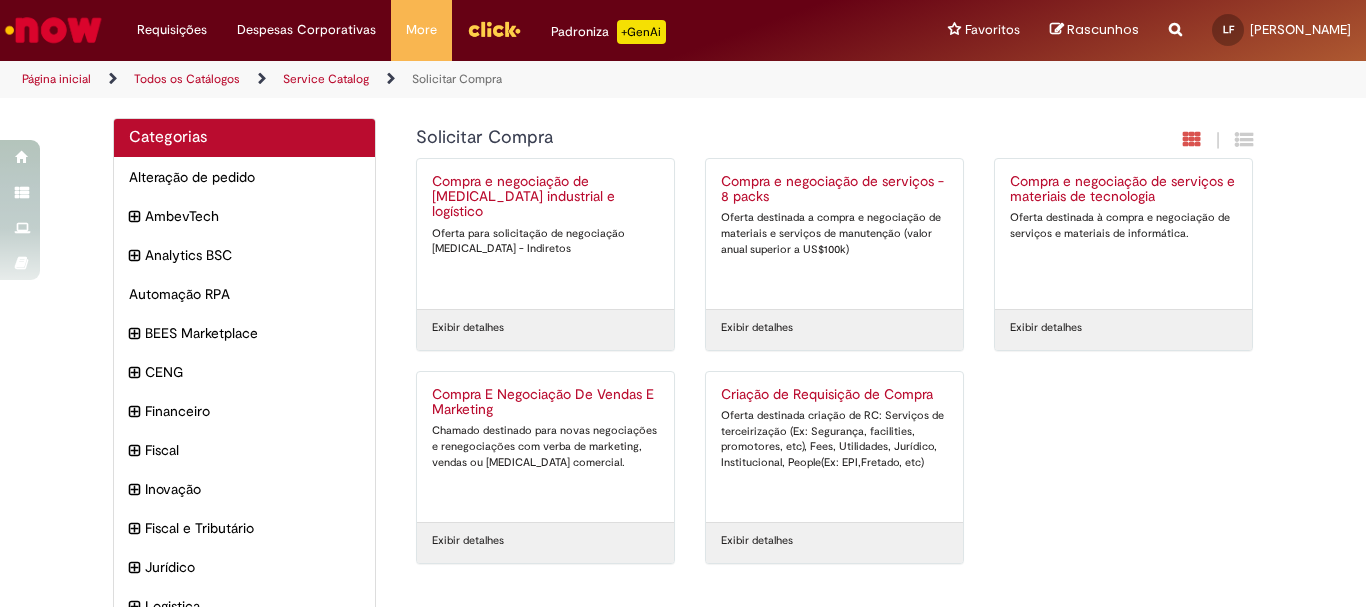 click at bounding box center (494, 30) 